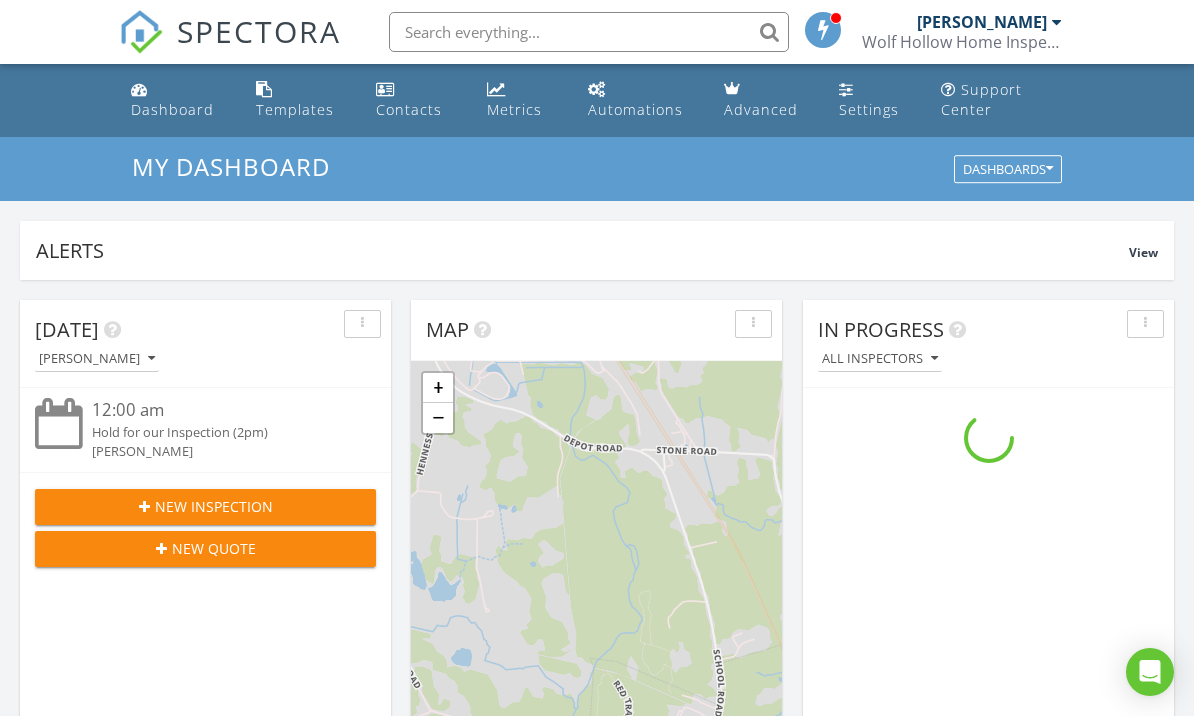 scroll, scrollTop: 1190, scrollLeft: 0, axis: vertical 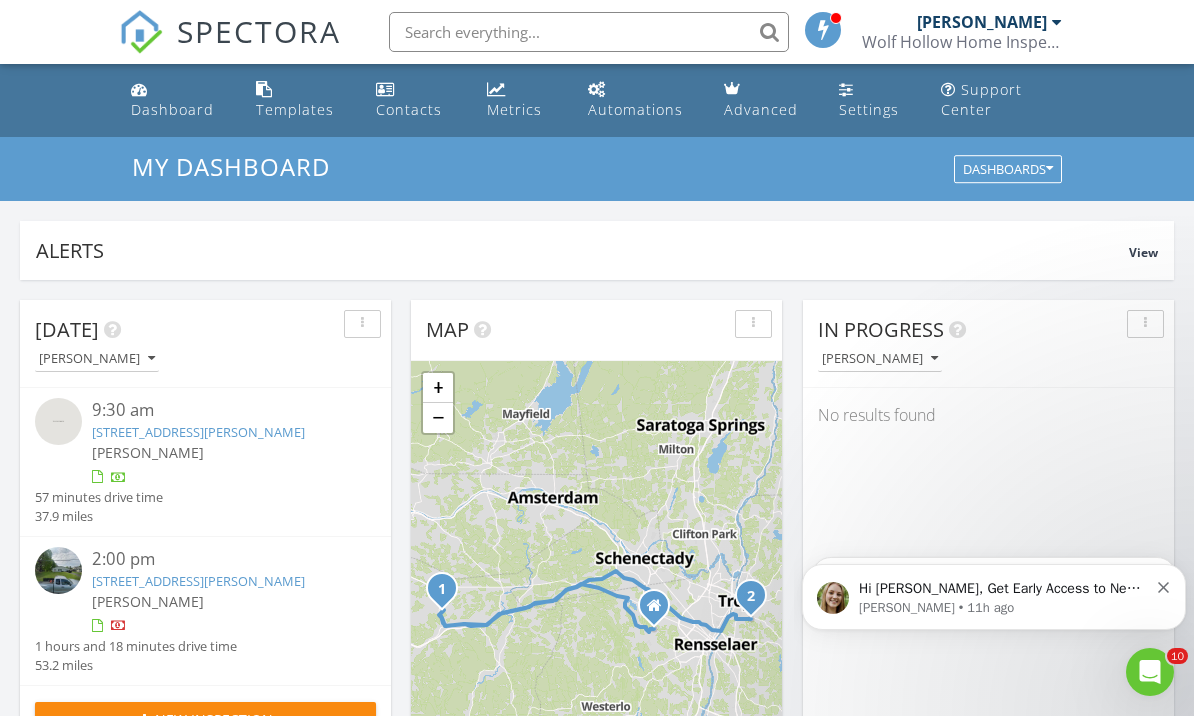 click on "Hi Alyssa, Get Early Access to New Report Writing Features &amp; Updates Want to be the first to try Spectora’s latest updates? Join our early access group and be the first to use new features before they’re released. Features and updates coming soon that you will get early access to include: Update: The upgraded Rapid Fire Camera, New: Photo preview before adding images to a report, New: The .5 camera lens" at bounding box center (1003, 589) 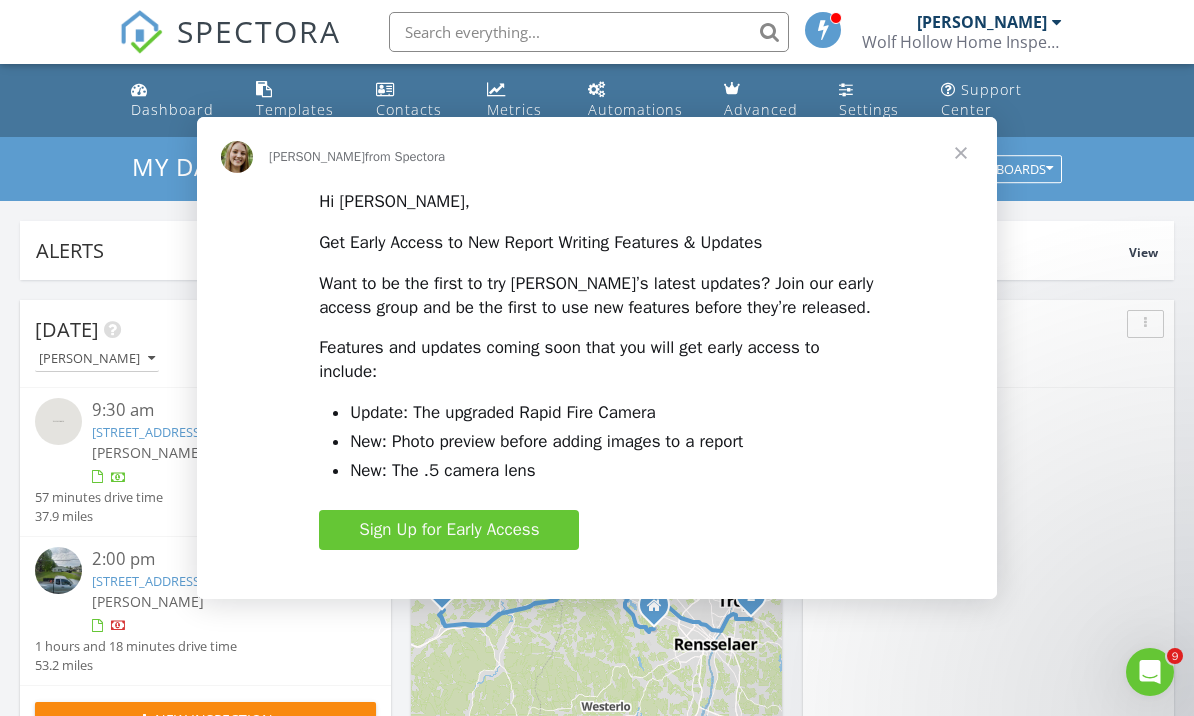 scroll, scrollTop: 0, scrollLeft: 0, axis: both 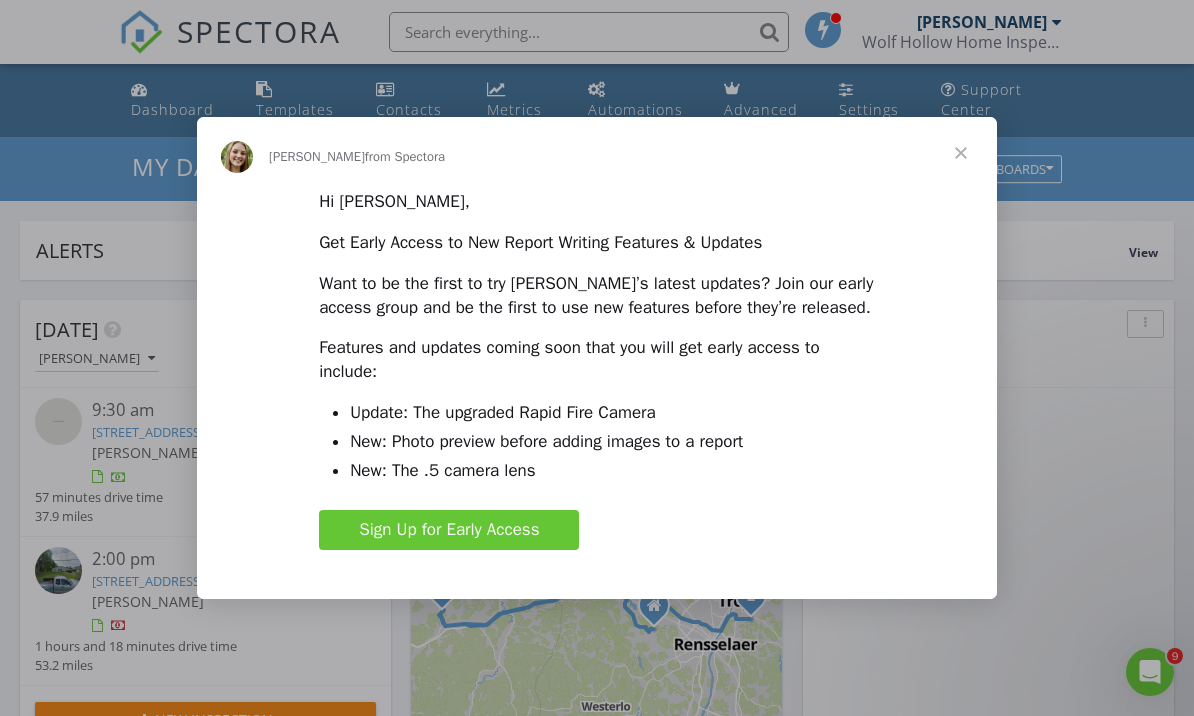 click at bounding box center (961, 153) 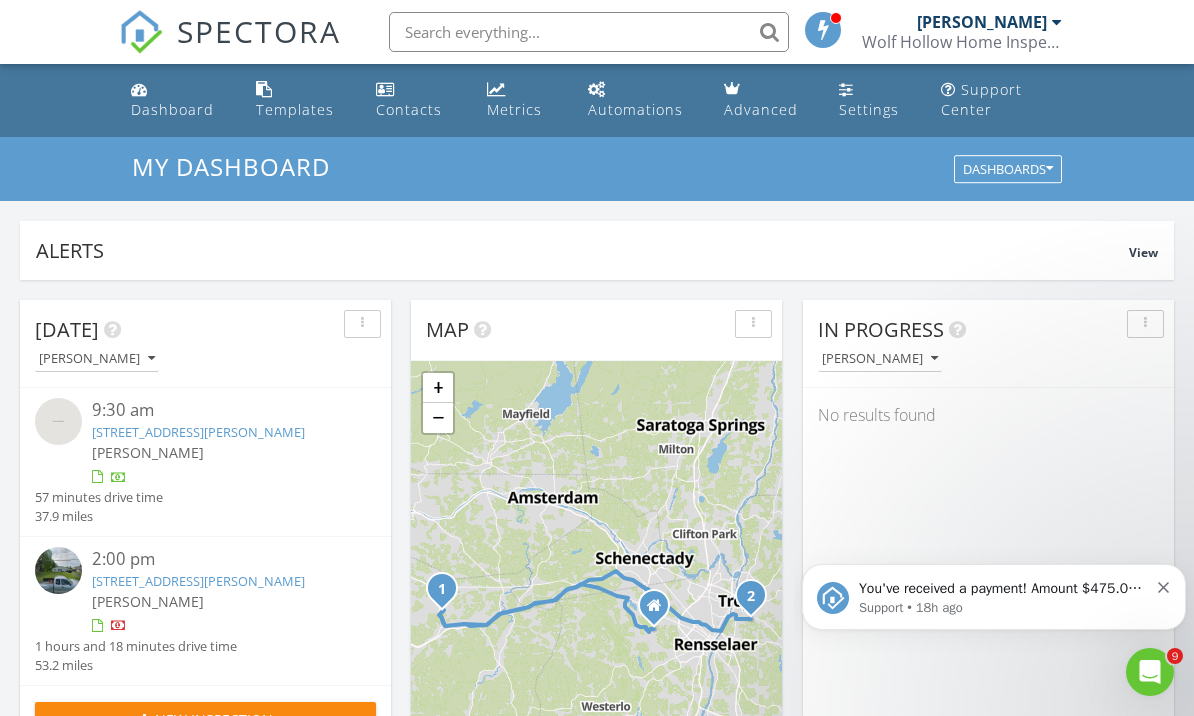scroll, scrollTop: 0, scrollLeft: 0, axis: both 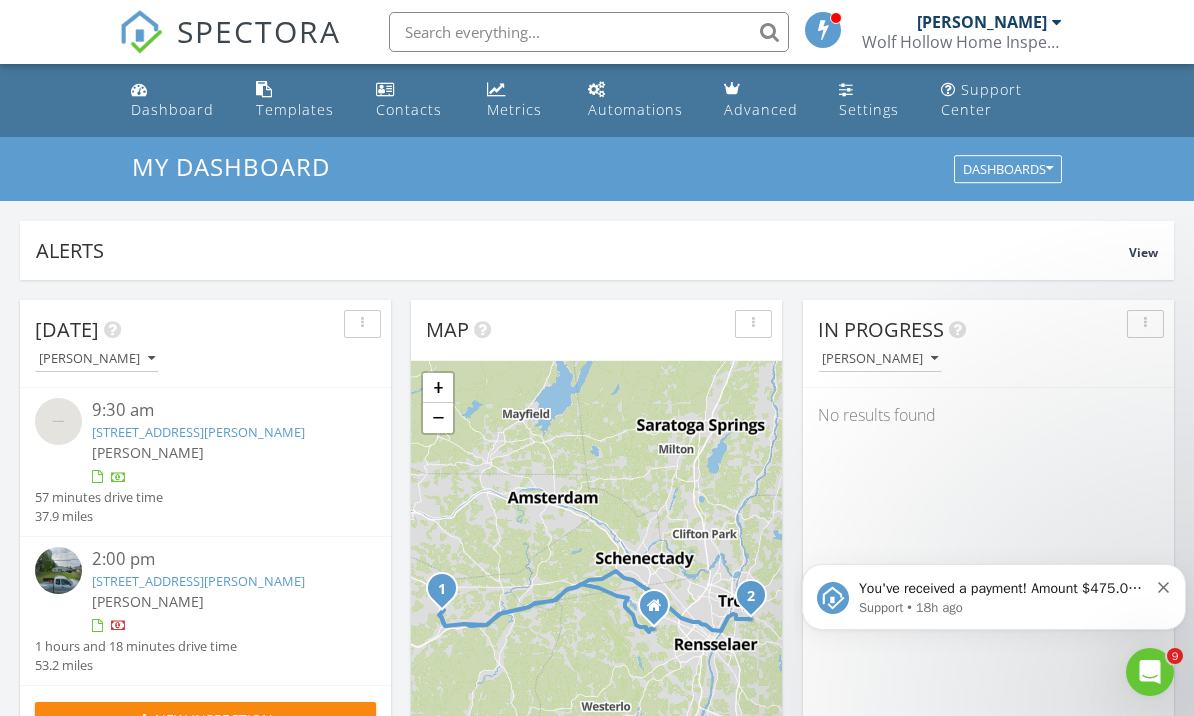 click on "Wolf Hollow Home Inspections" at bounding box center (962, 42) 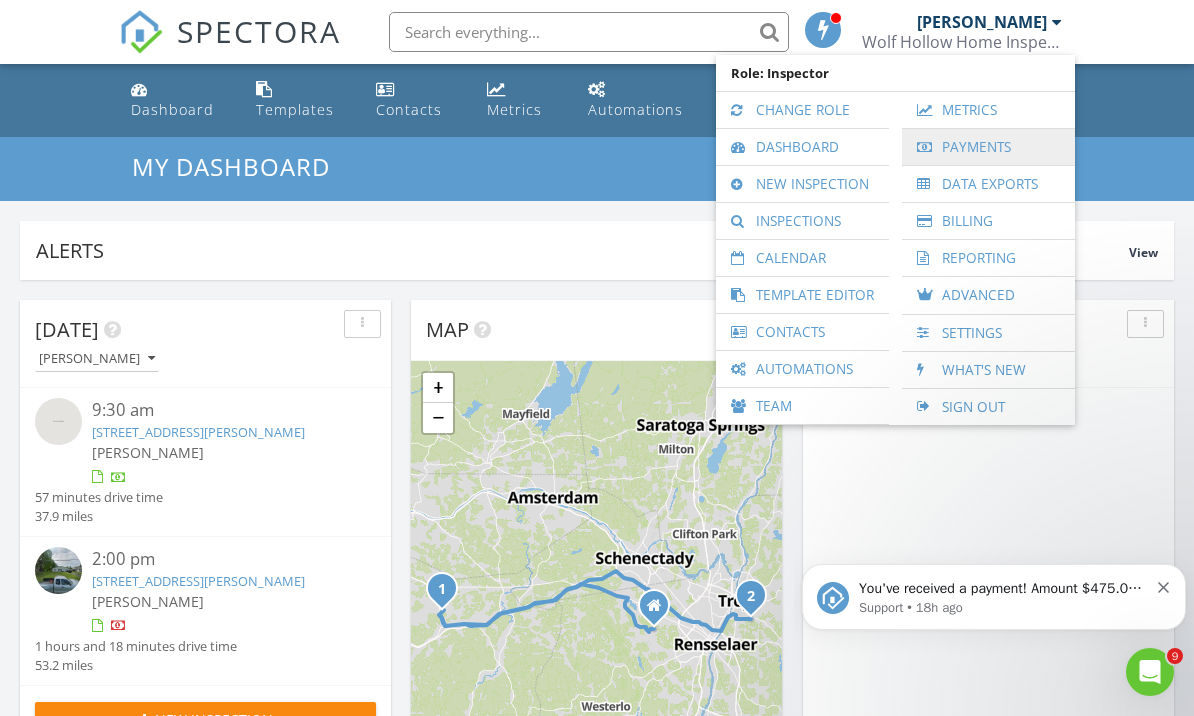 click on "Payments" at bounding box center (988, 147) 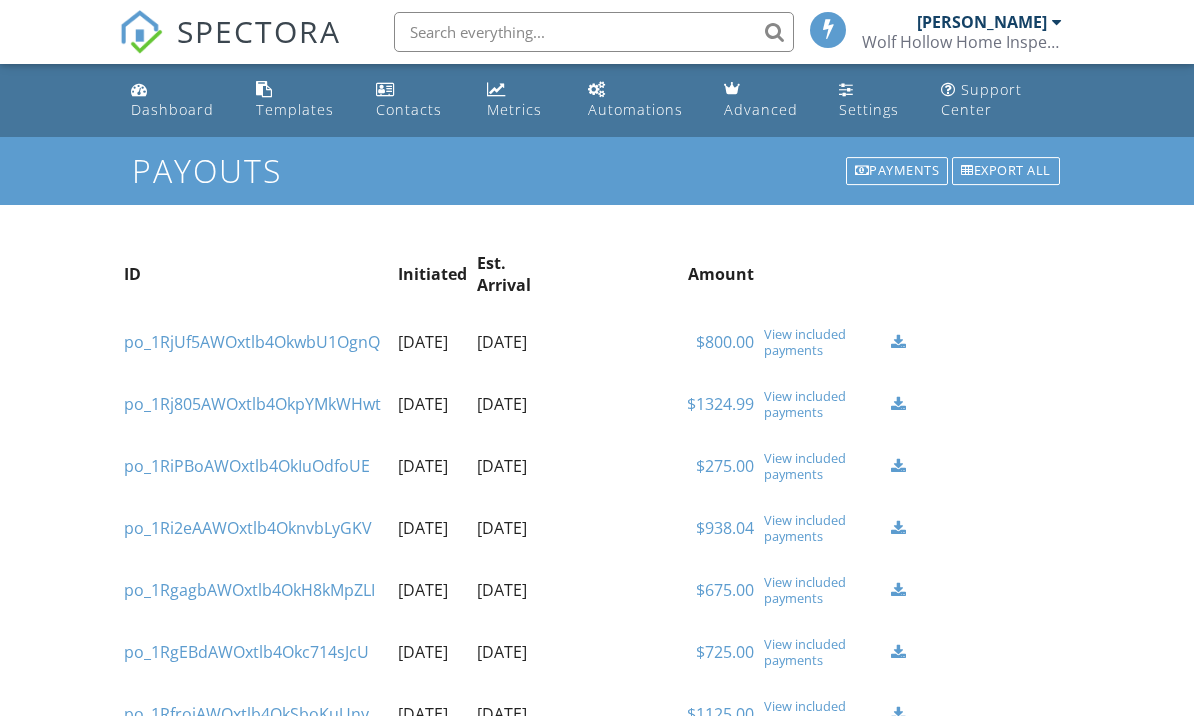 scroll, scrollTop: 0, scrollLeft: 0, axis: both 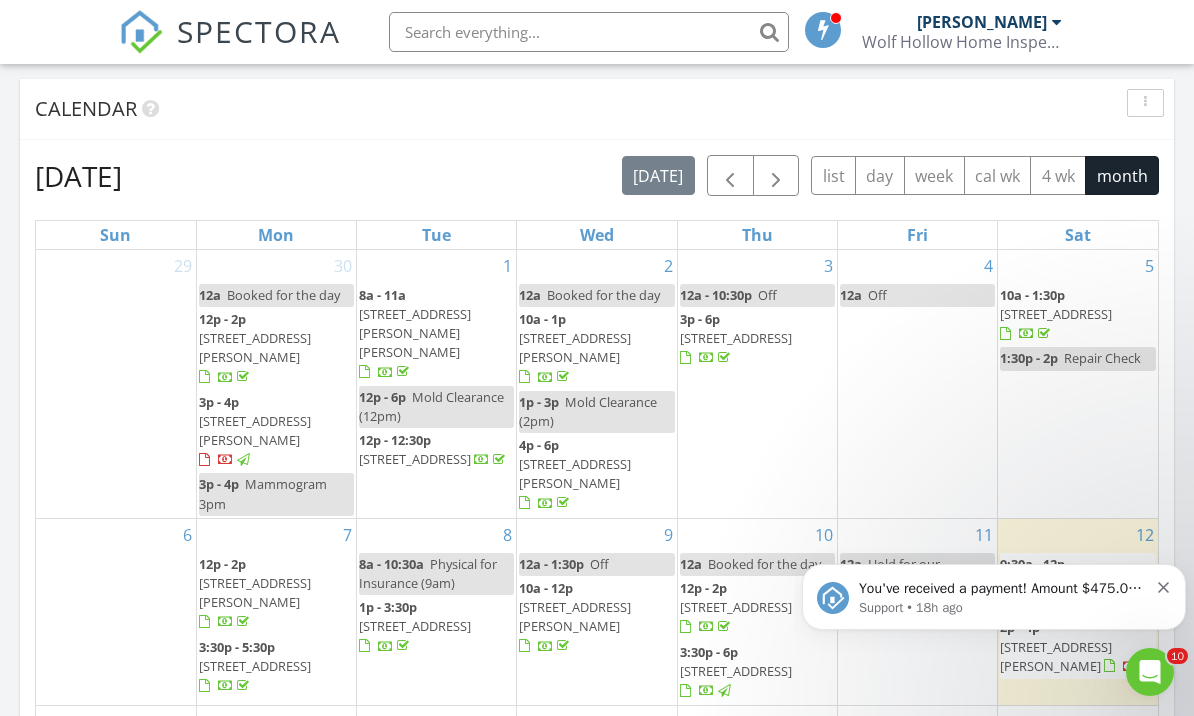 click 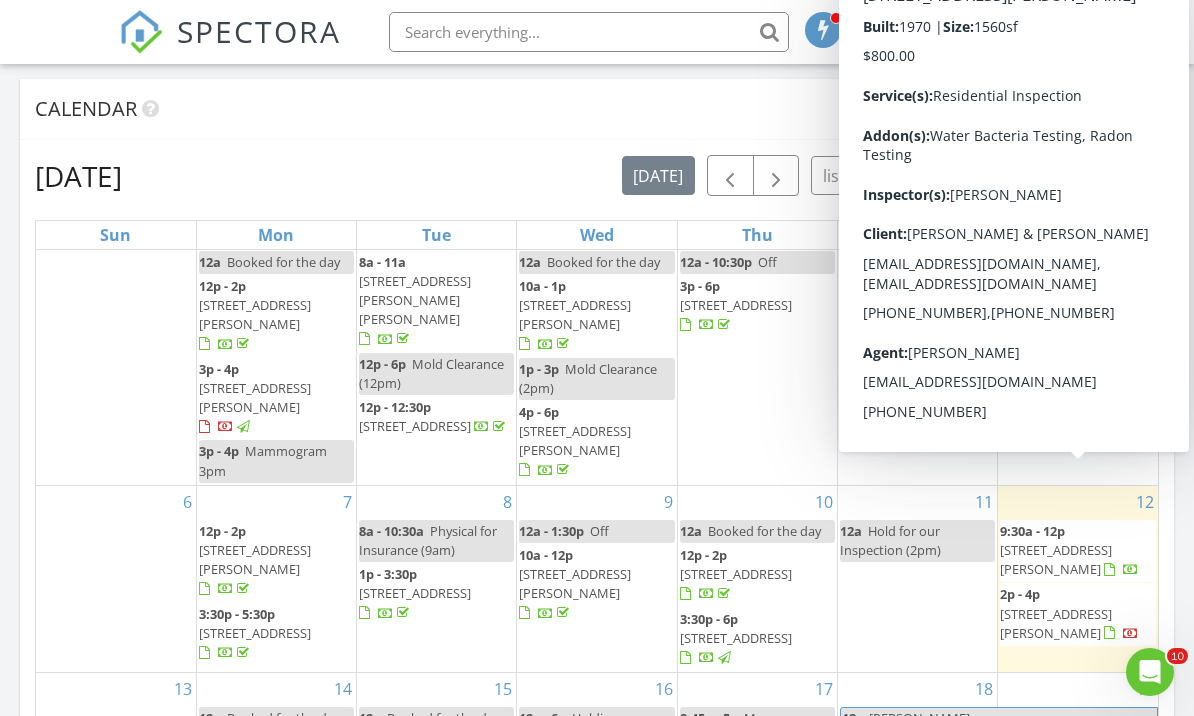 scroll, scrollTop: 32, scrollLeft: 0, axis: vertical 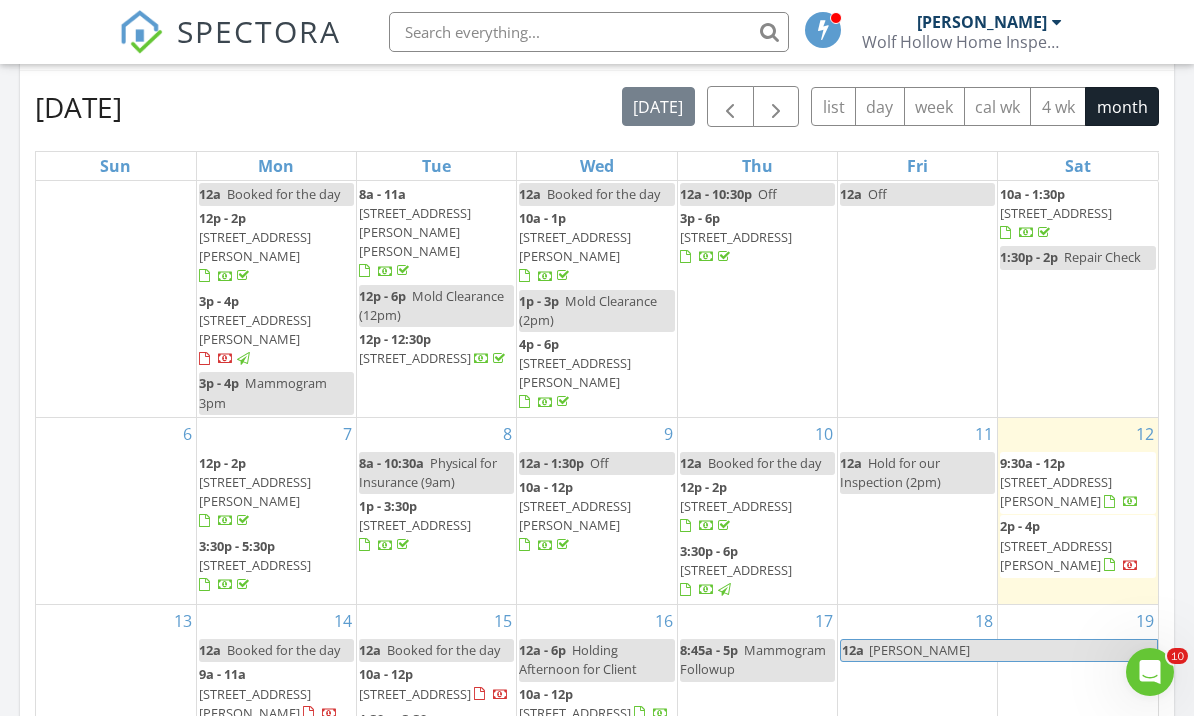 drag, startPoint x: 1041, startPoint y: 470, endPoint x: 1046, endPoint y: 414, distance: 56.22277 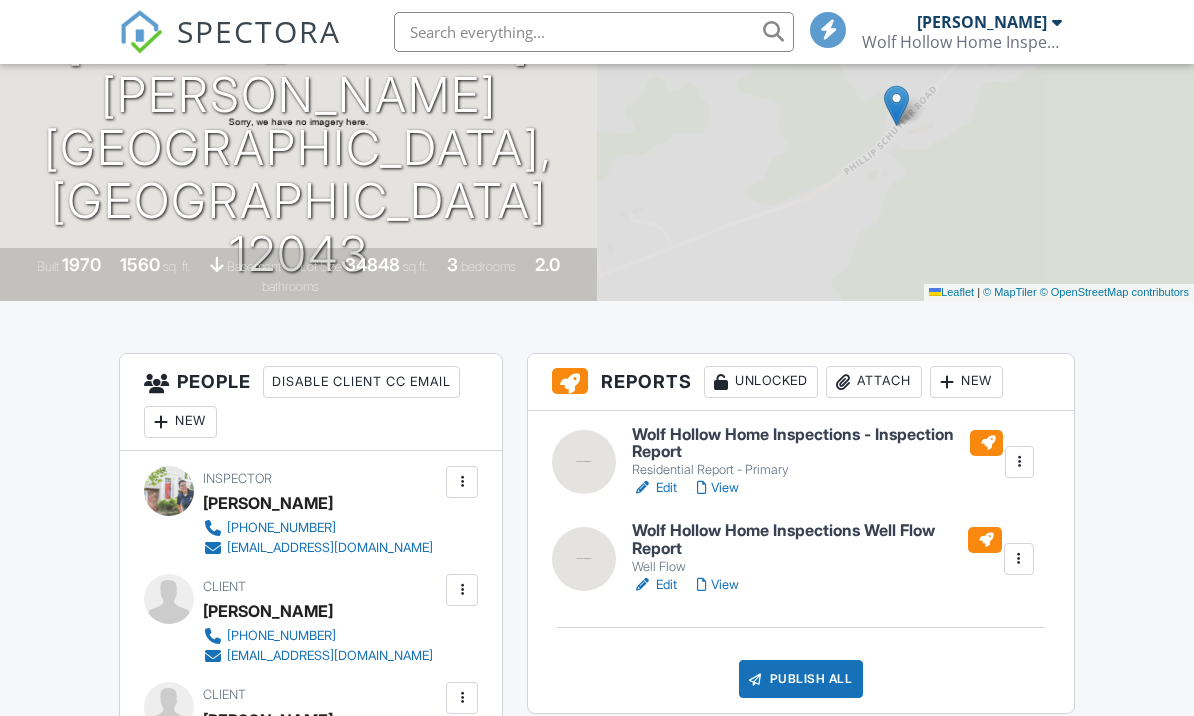 scroll, scrollTop: 0, scrollLeft: 0, axis: both 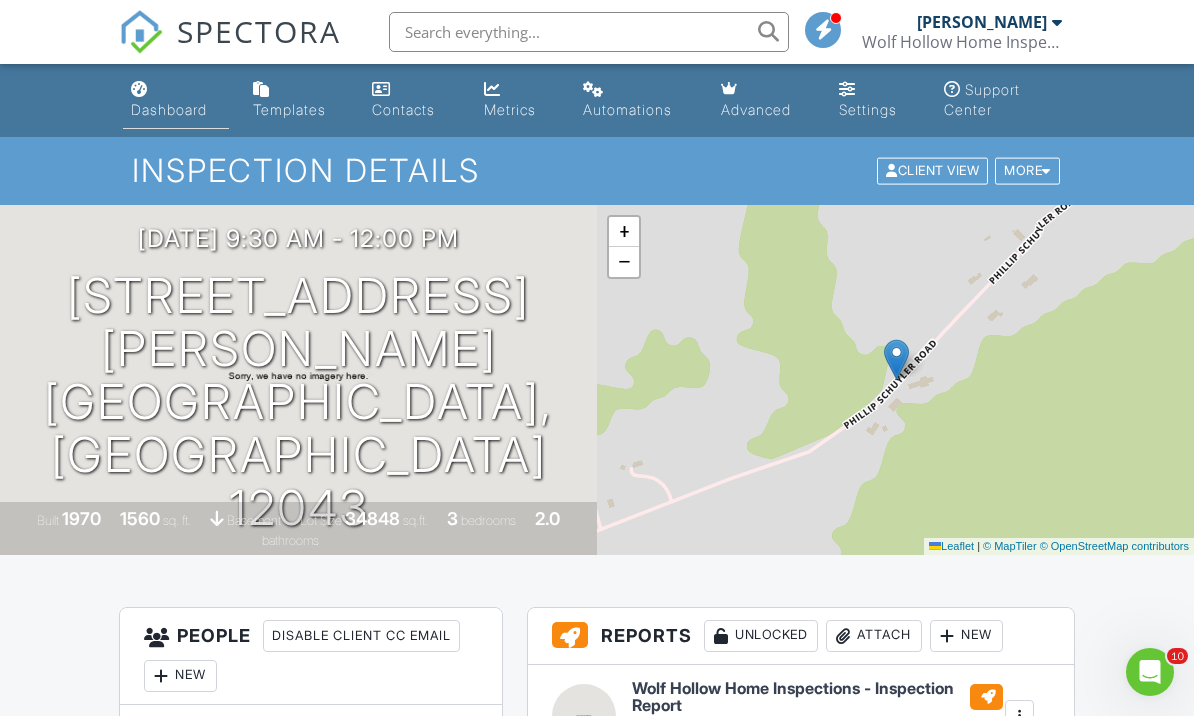 click on "Dashboard" at bounding box center [169, 109] 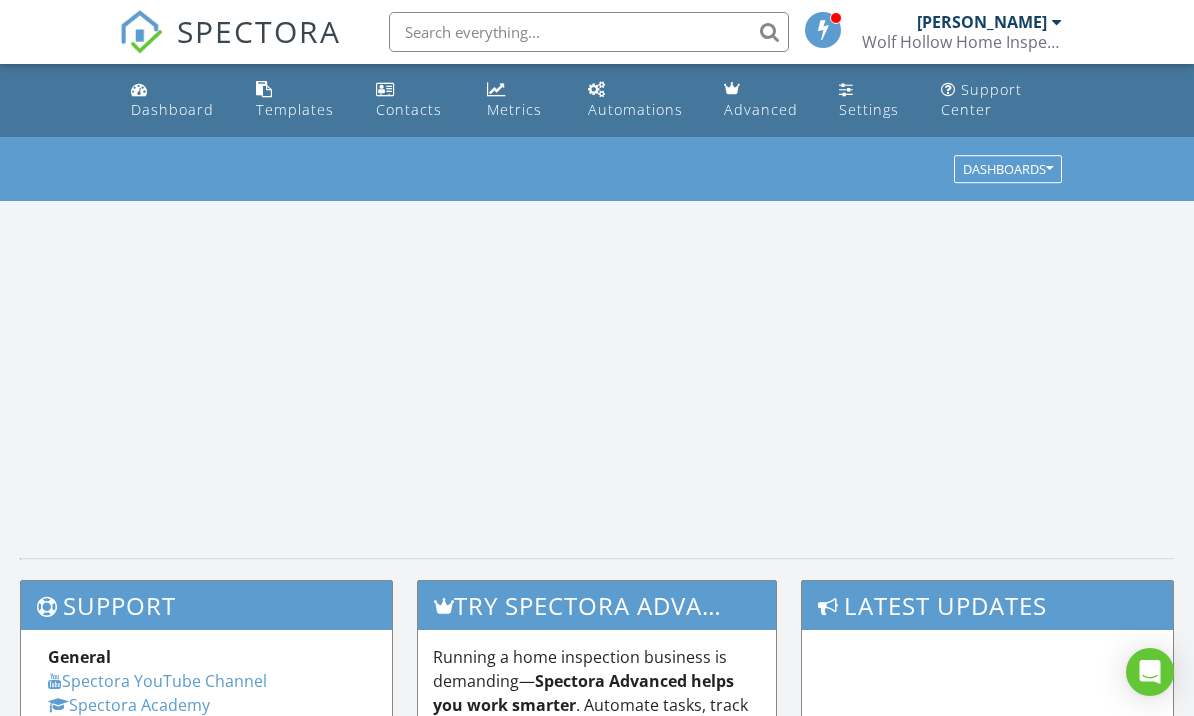 scroll, scrollTop: 0, scrollLeft: 0, axis: both 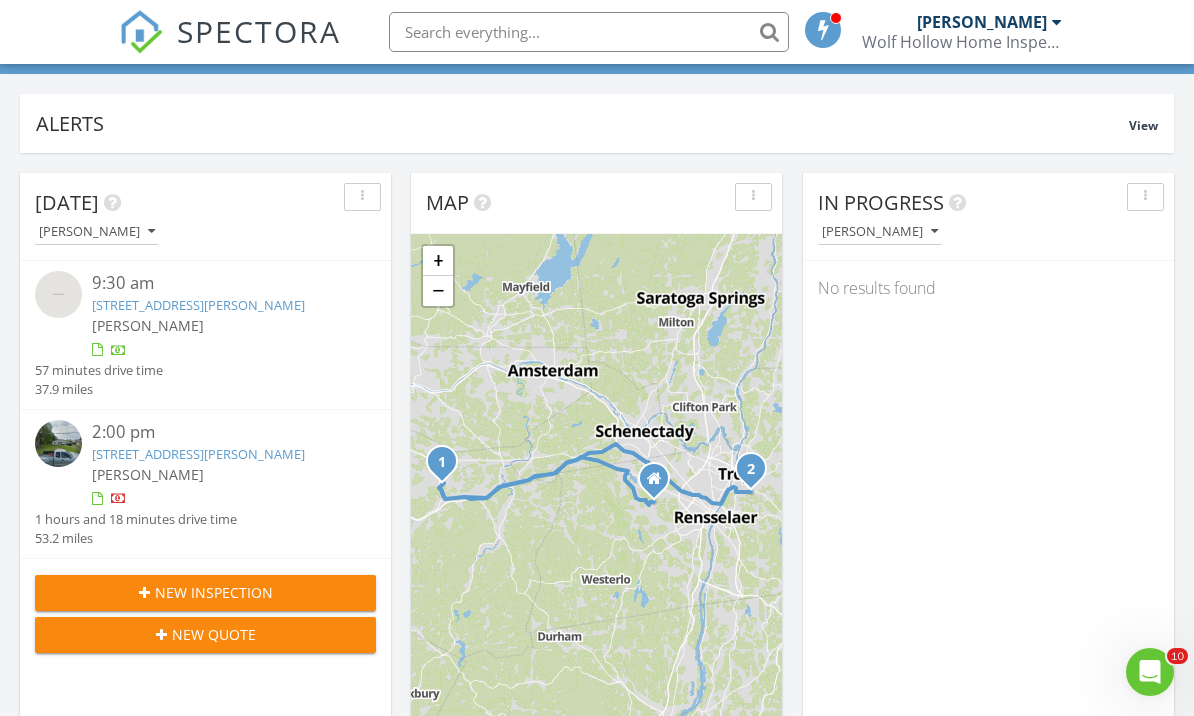click at bounding box center [589, 32] 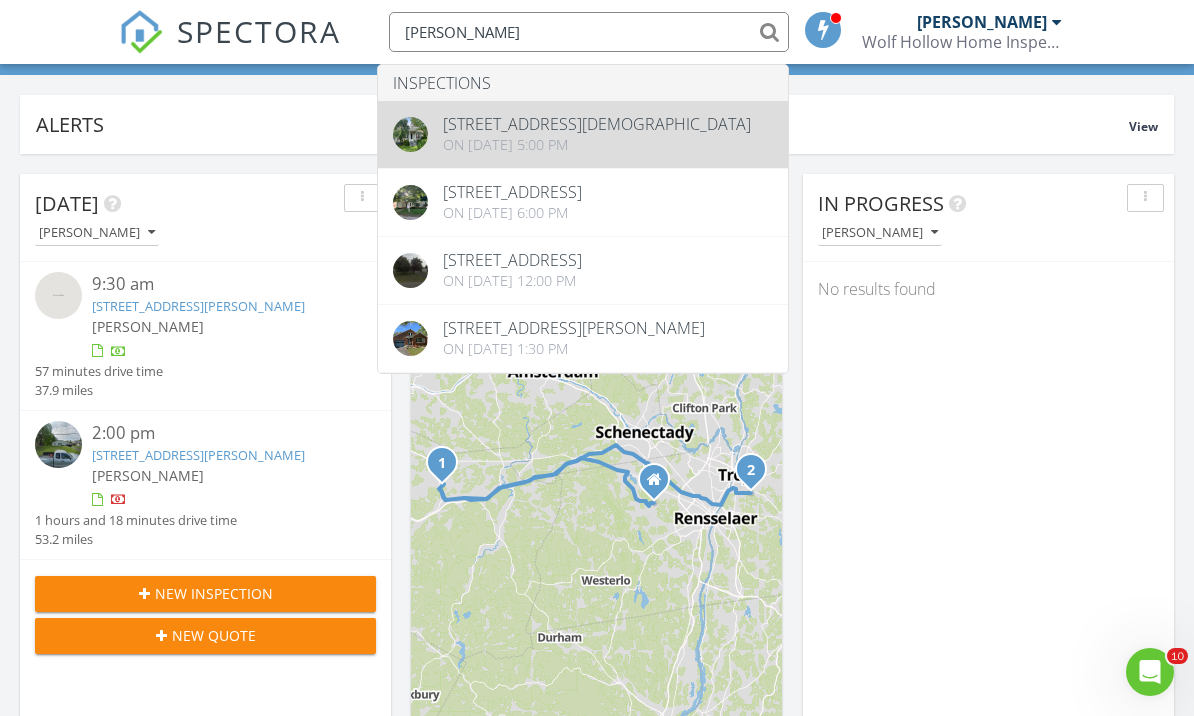 type on "Lakisha Lewis" 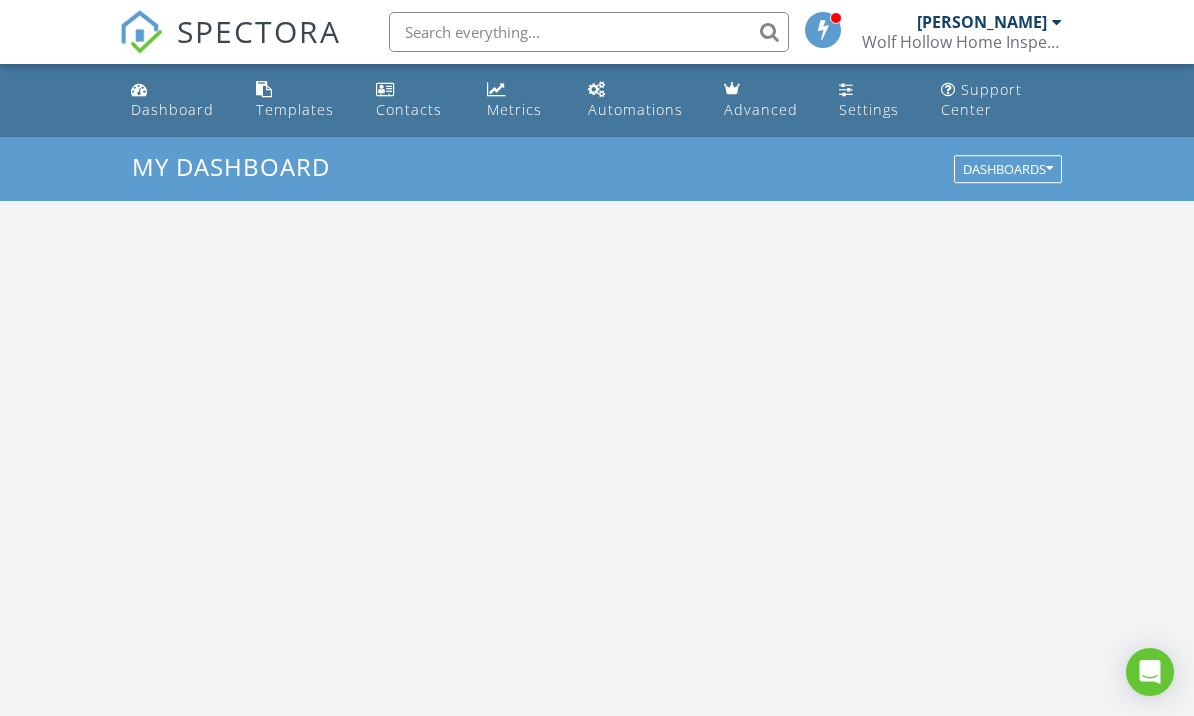 scroll, scrollTop: 344, scrollLeft: 0, axis: vertical 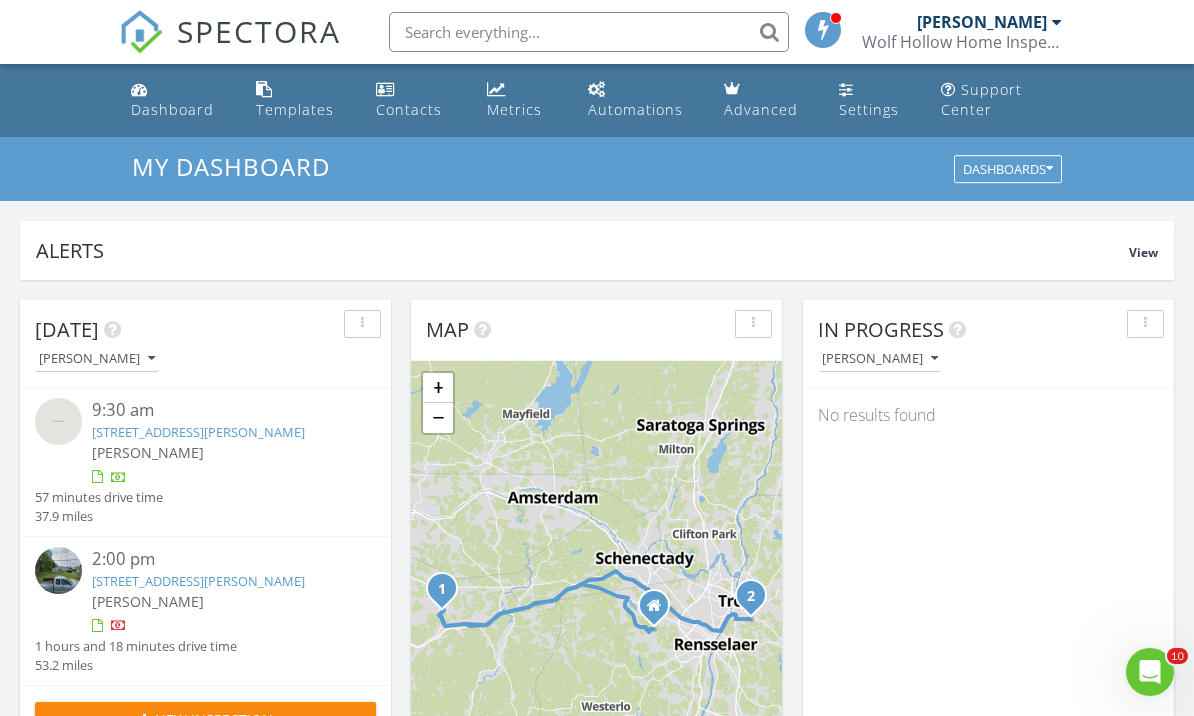 click on "Alyssa Hackett
Wolf Hollow Home Inspections" at bounding box center [962, 32] 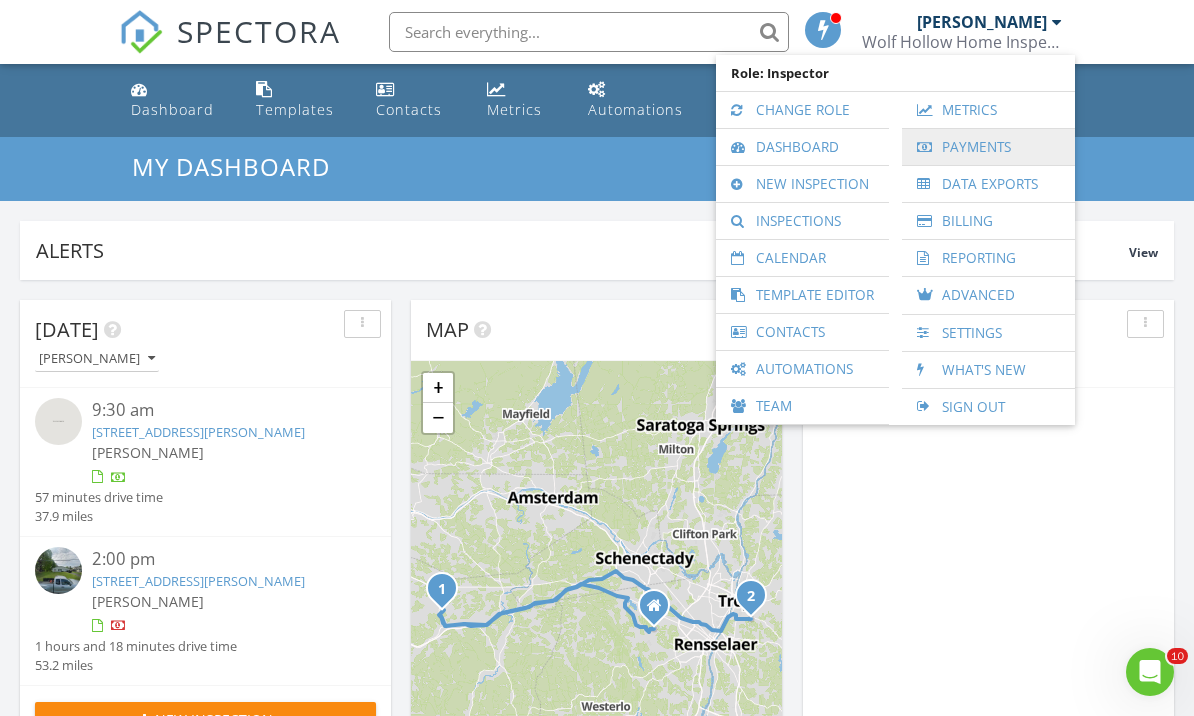 click on "Payments" at bounding box center [988, 147] 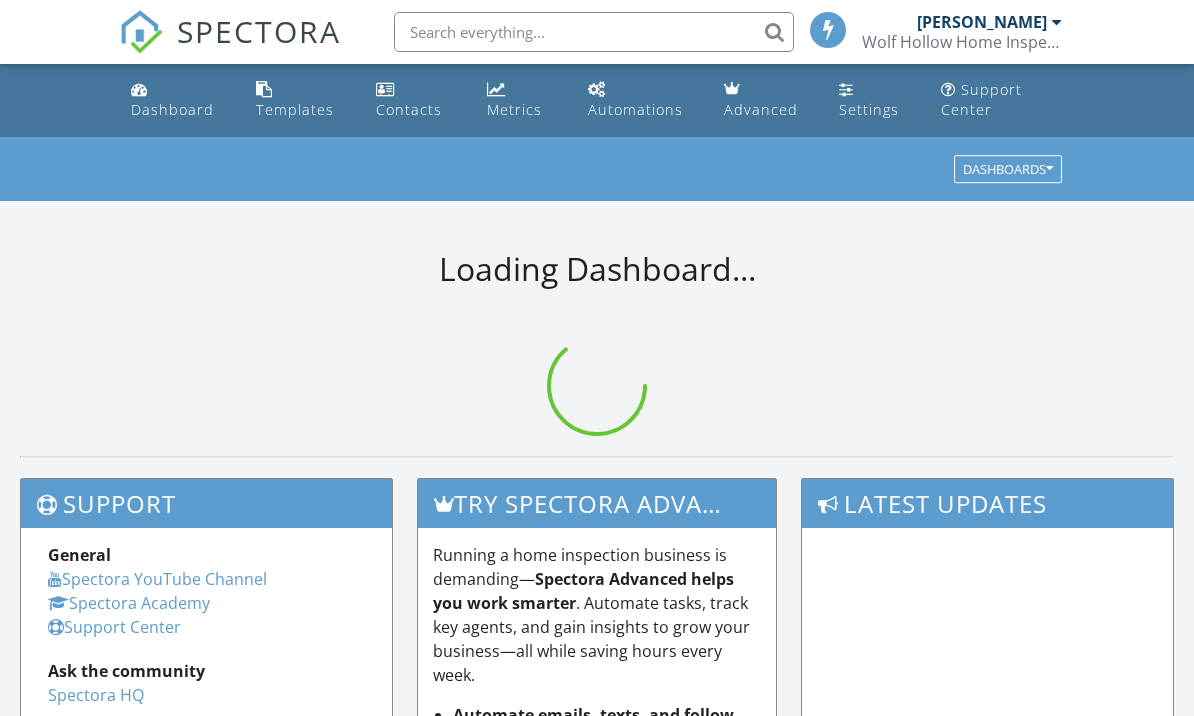 scroll, scrollTop: 0, scrollLeft: 0, axis: both 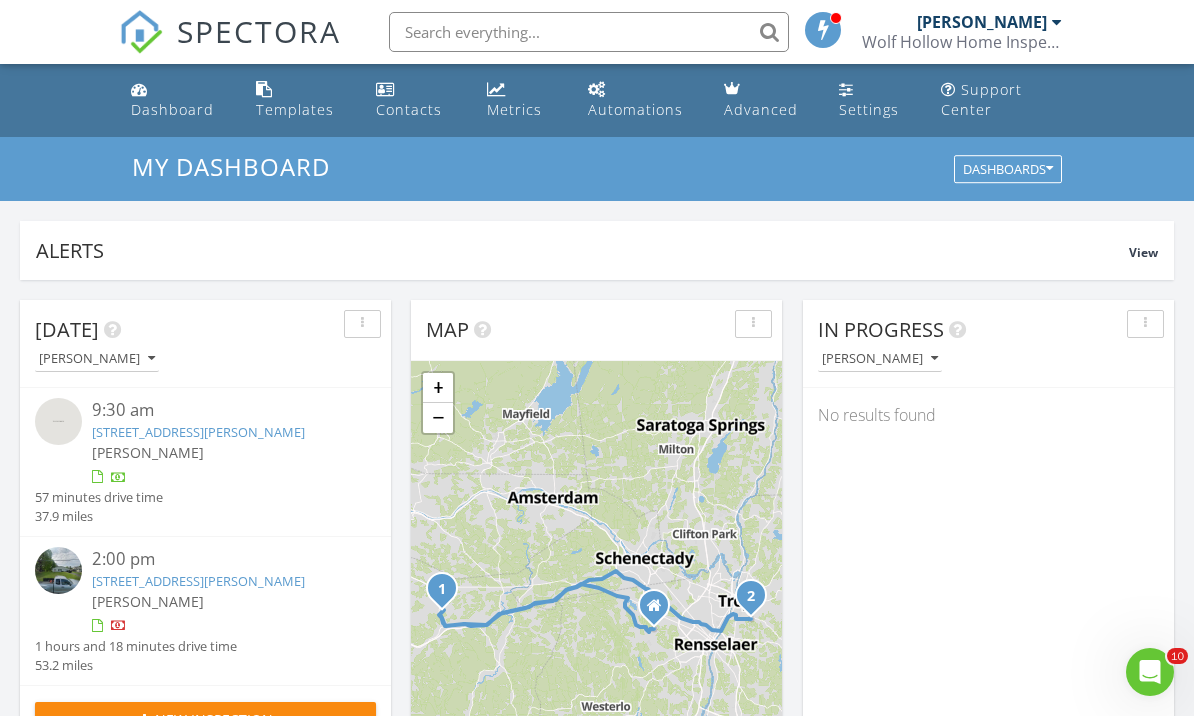 click on "Wolf Hollow Home Inspections" at bounding box center [962, 42] 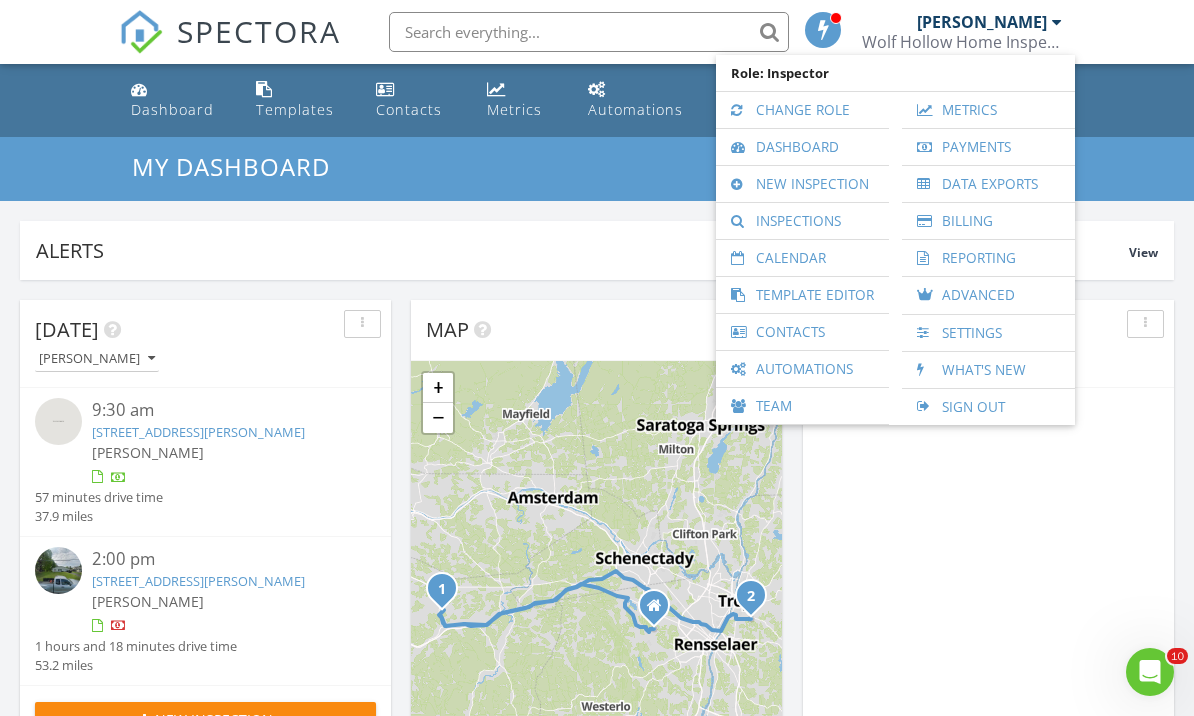 click on "My Dashboard" at bounding box center [597, 166] 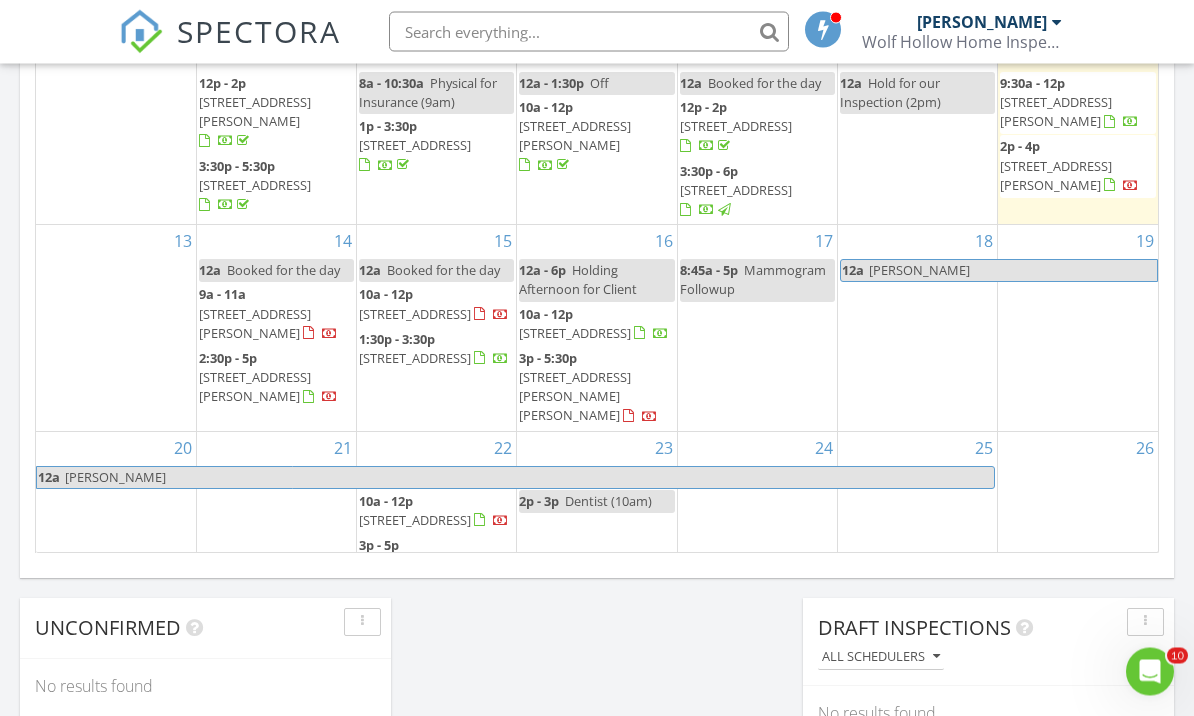scroll, scrollTop: 1302, scrollLeft: 0, axis: vertical 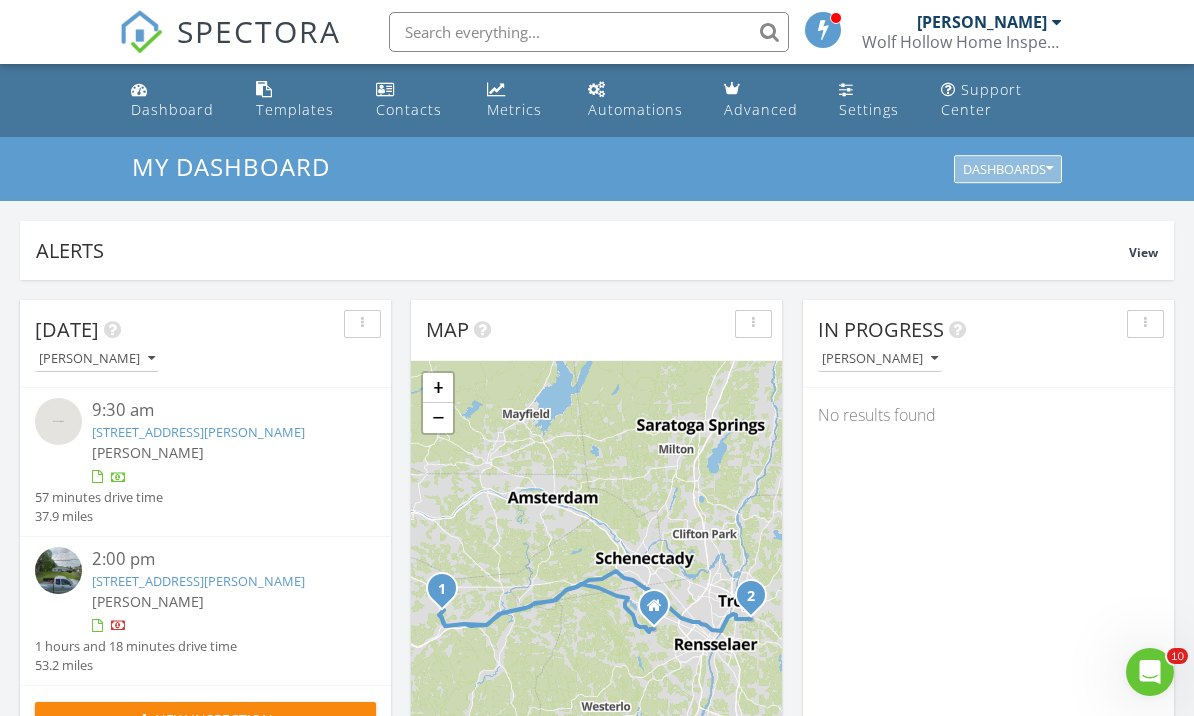 click on "Dashboards" at bounding box center [1008, 170] 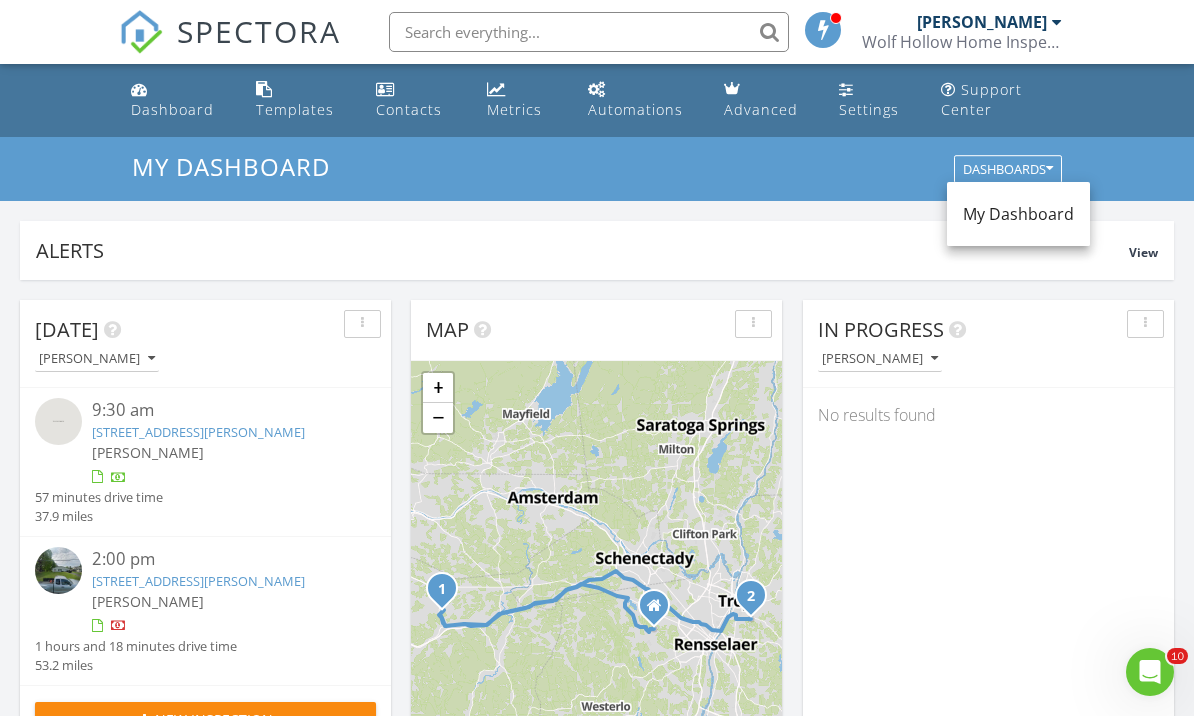 click on "Wolf Hollow Home Inspections" at bounding box center [962, 42] 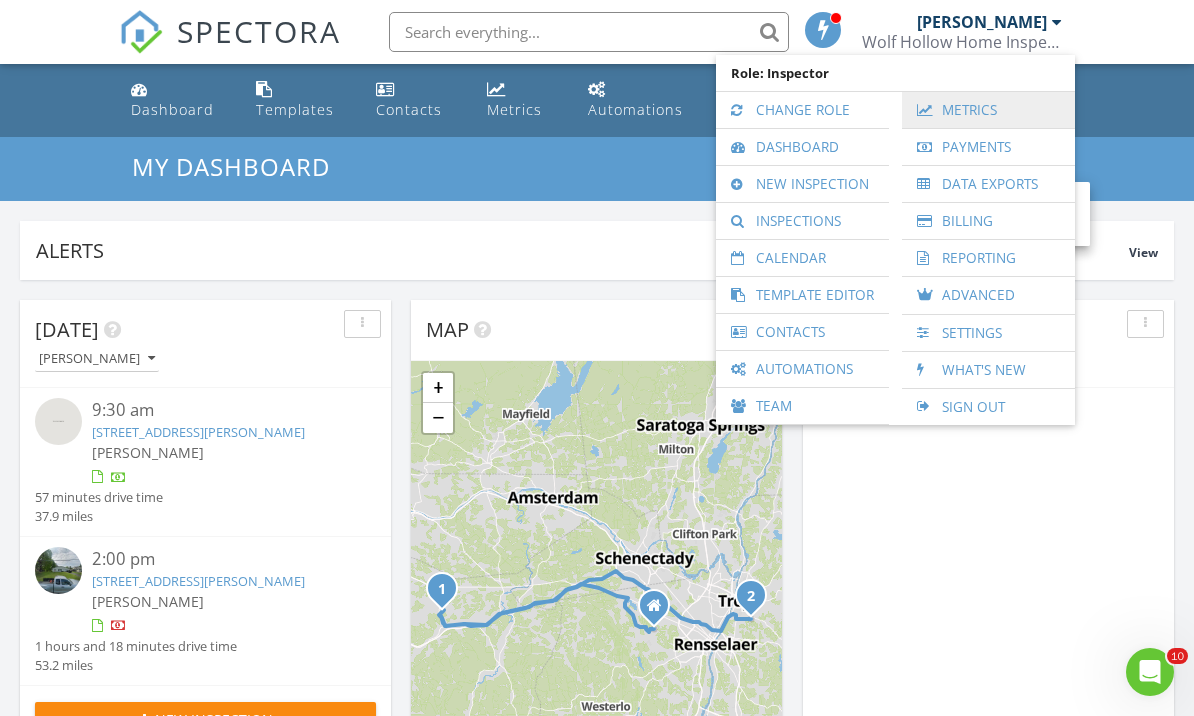 click on "Metrics" at bounding box center (988, 110) 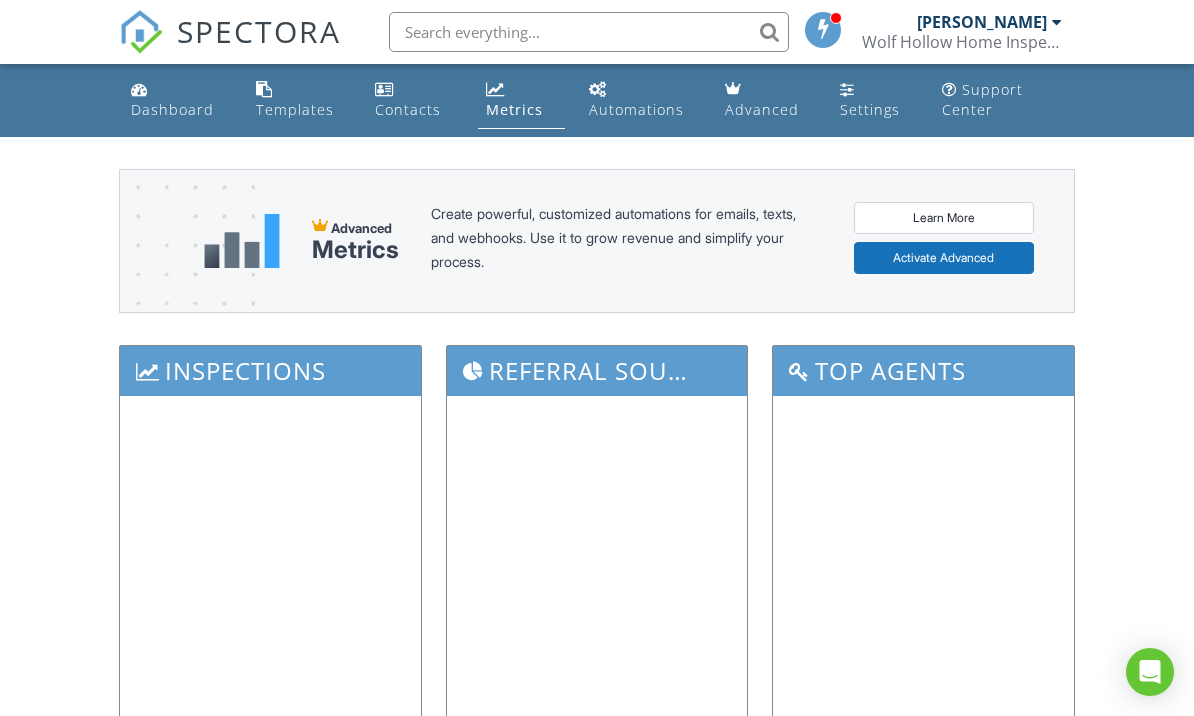 scroll, scrollTop: 0, scrollLeft: 0, axis: both 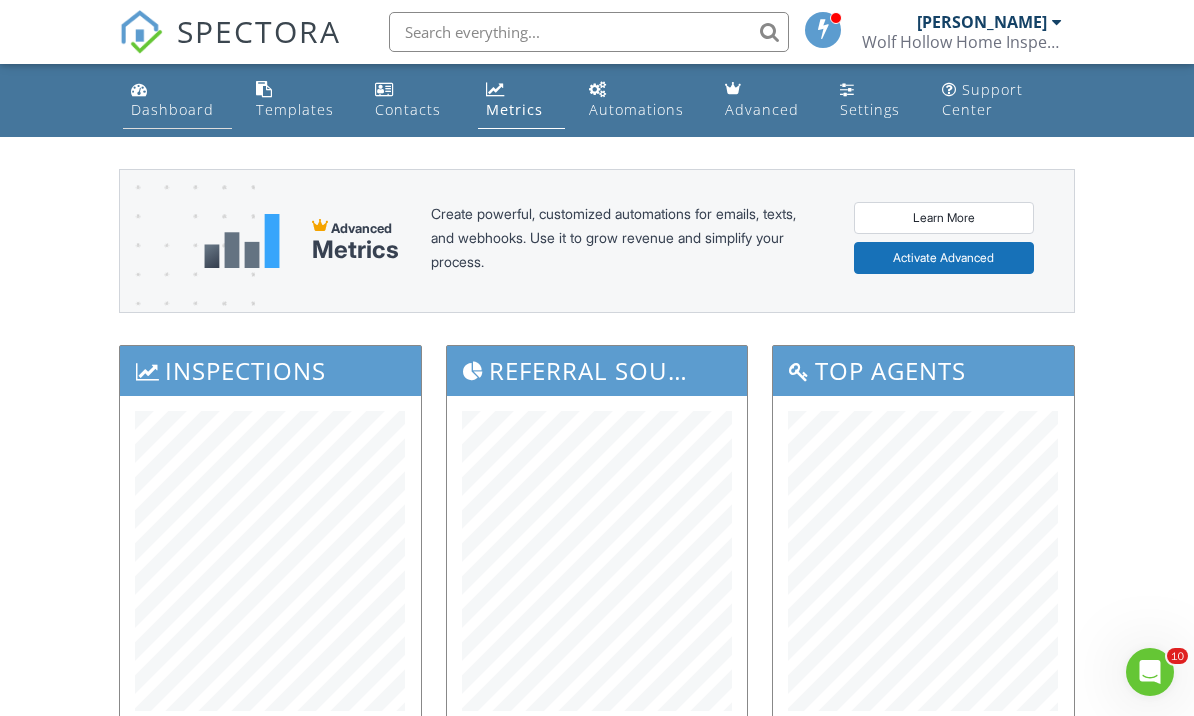 click on "Dashboard" at bounding box center [172, 109] 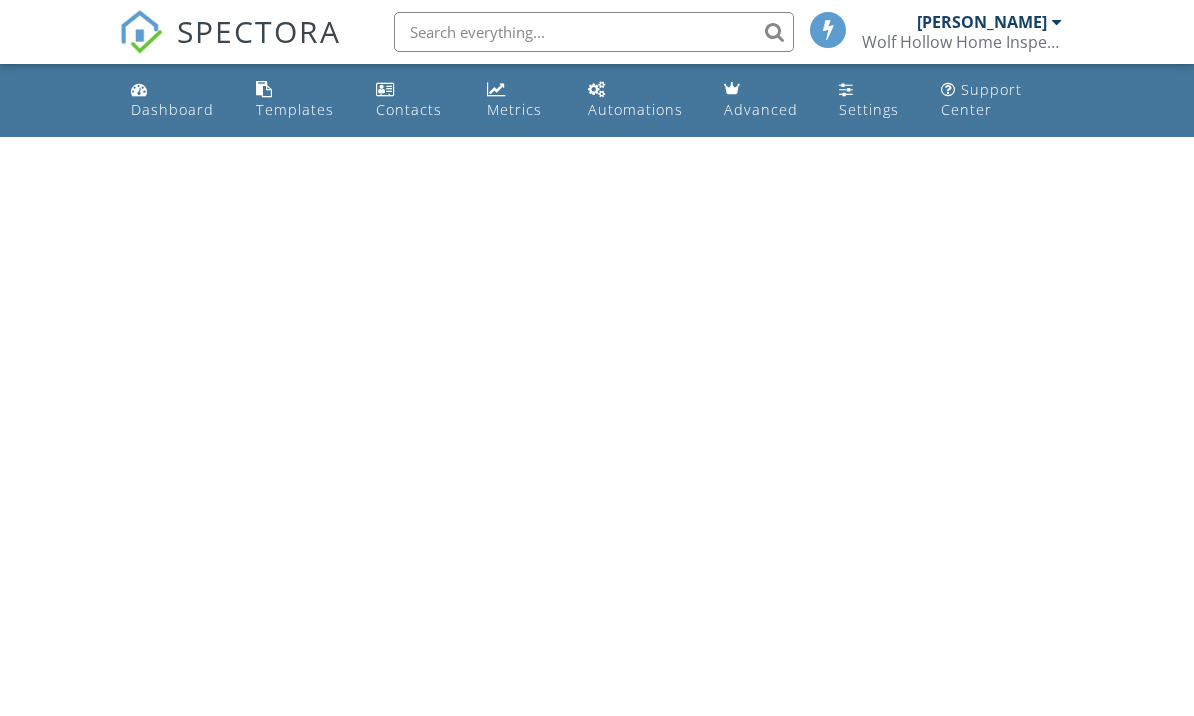 scroll, scrollTop: 0, scrollLeft: 0, axis: both 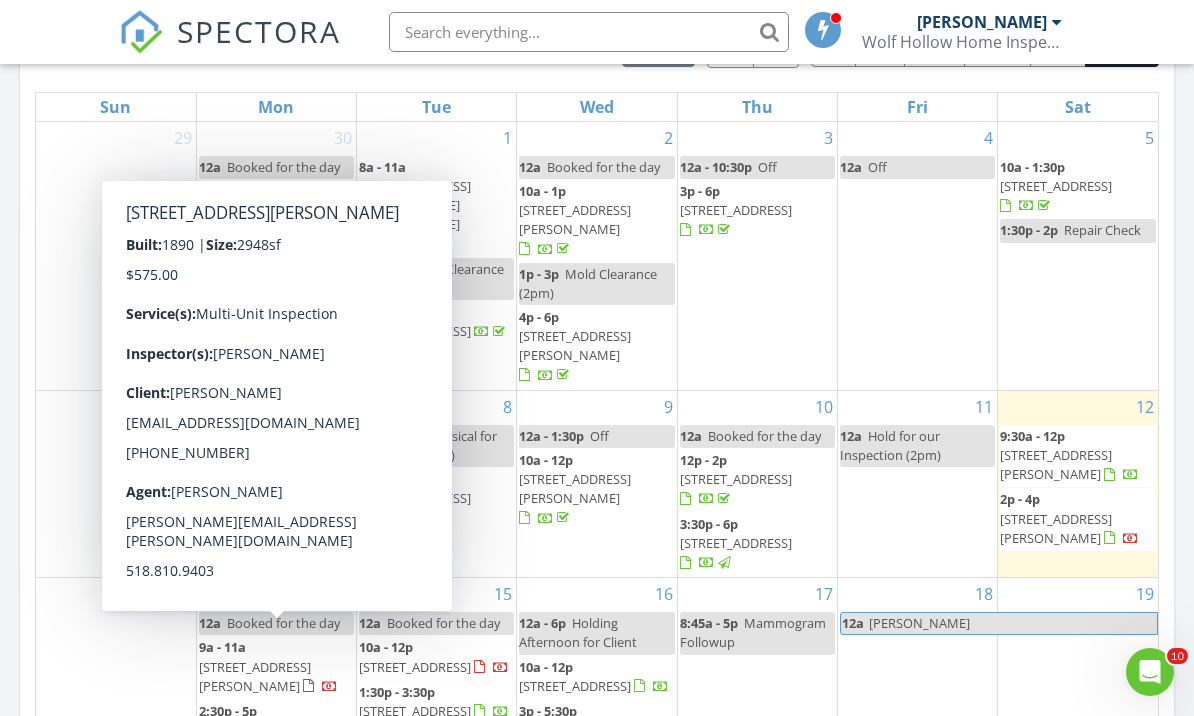 click on "6" at bounding box center (116, 484) 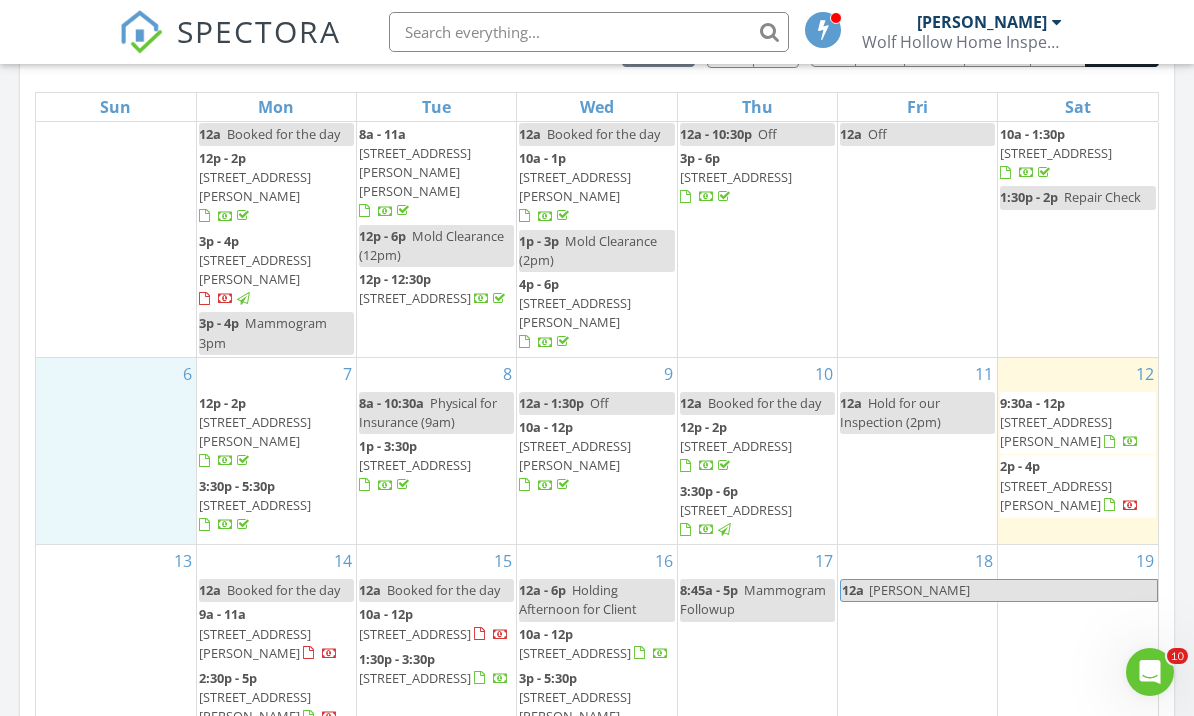 scroll, scrollTop: 32, scrollLeft: 0, axis: vertical 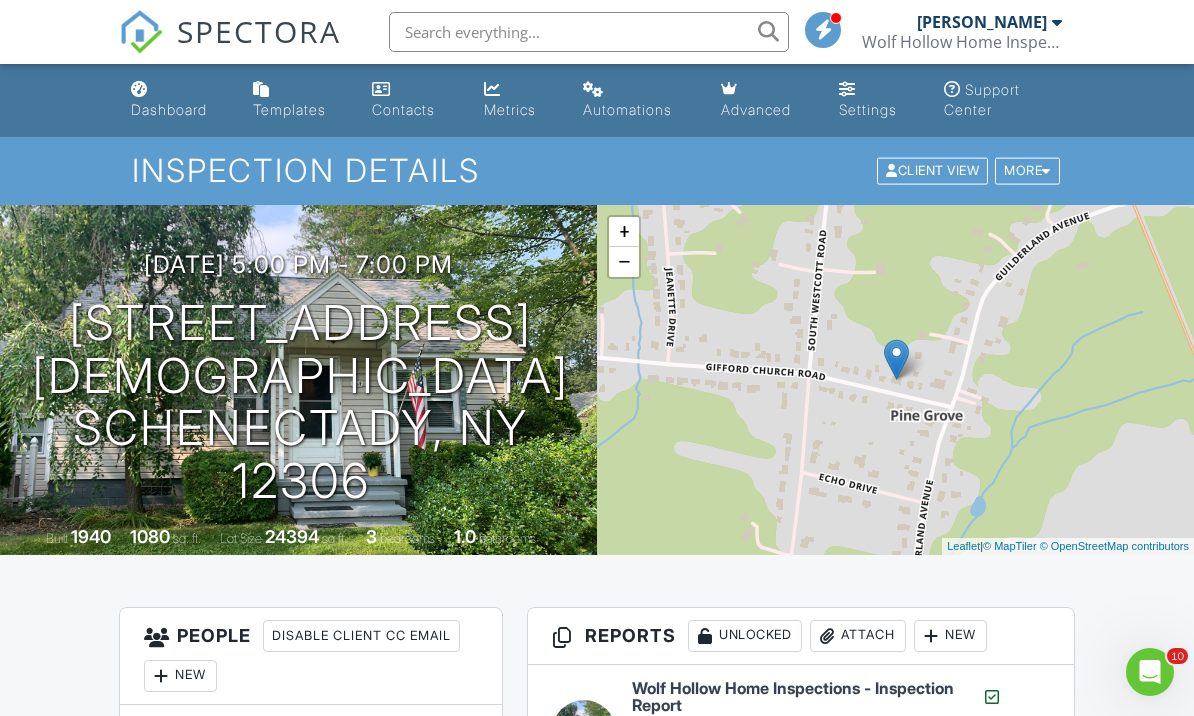 click at bounding box center [589, 32] 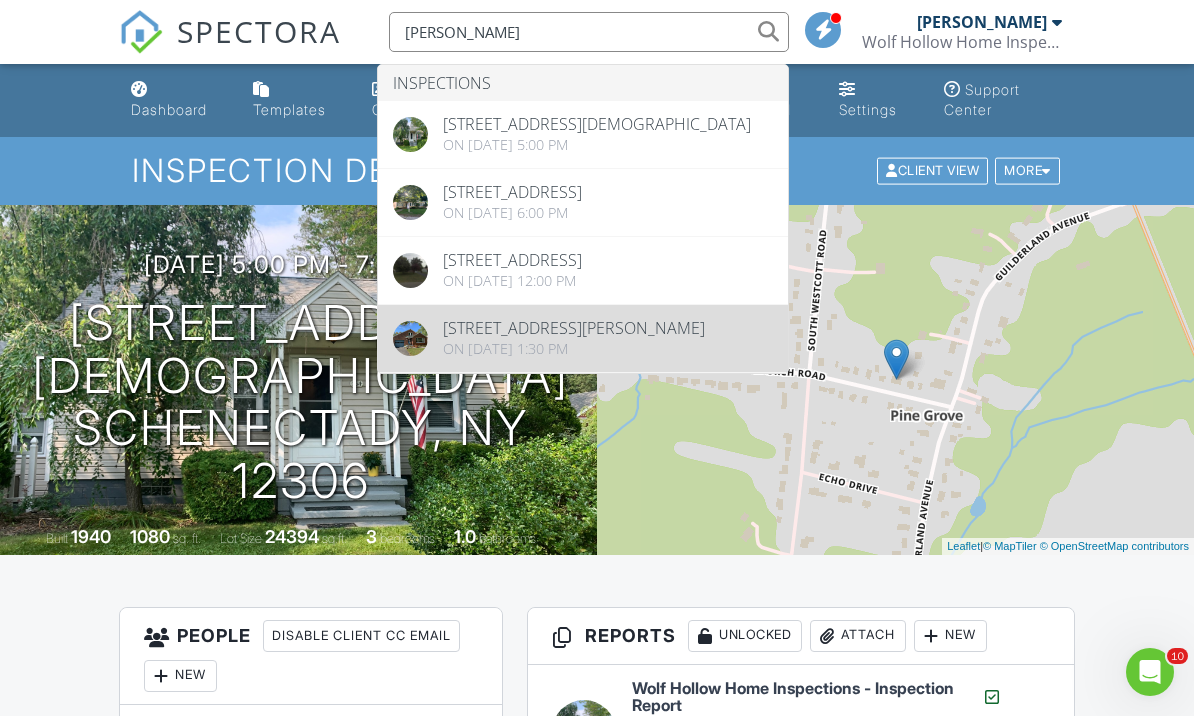 type on "[PERSON_NAME]" 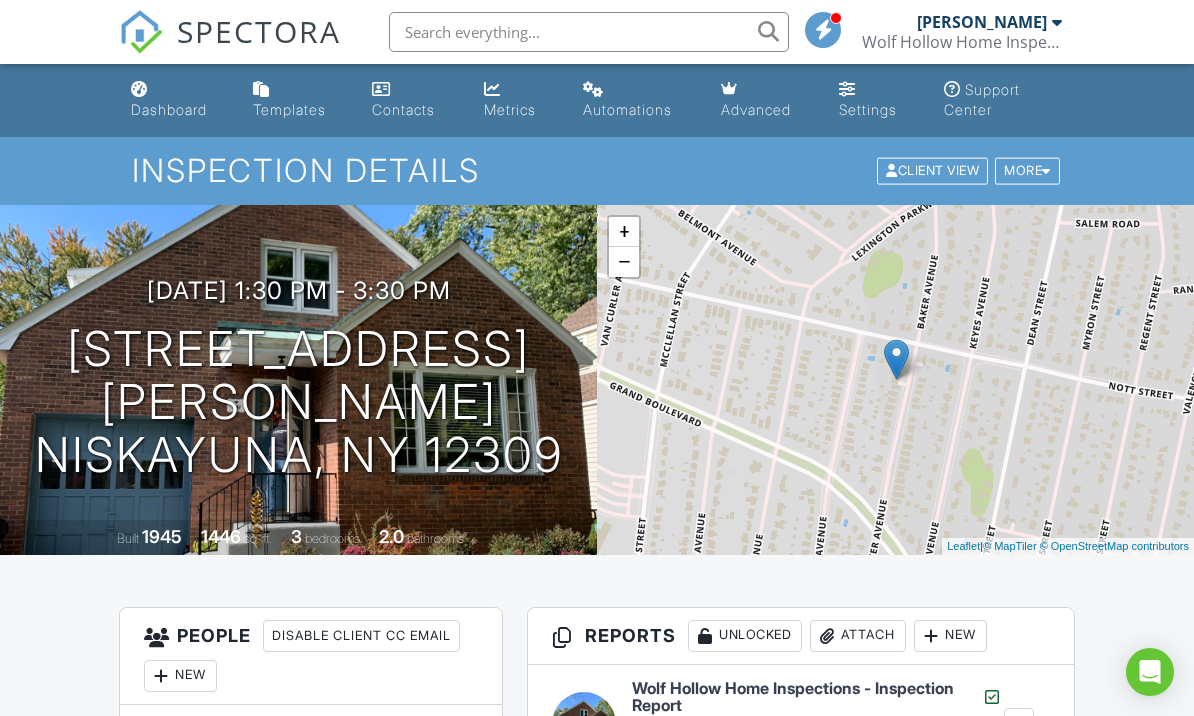 scroll, scrollTop: 0, scrollLeft: 0, axis: both 